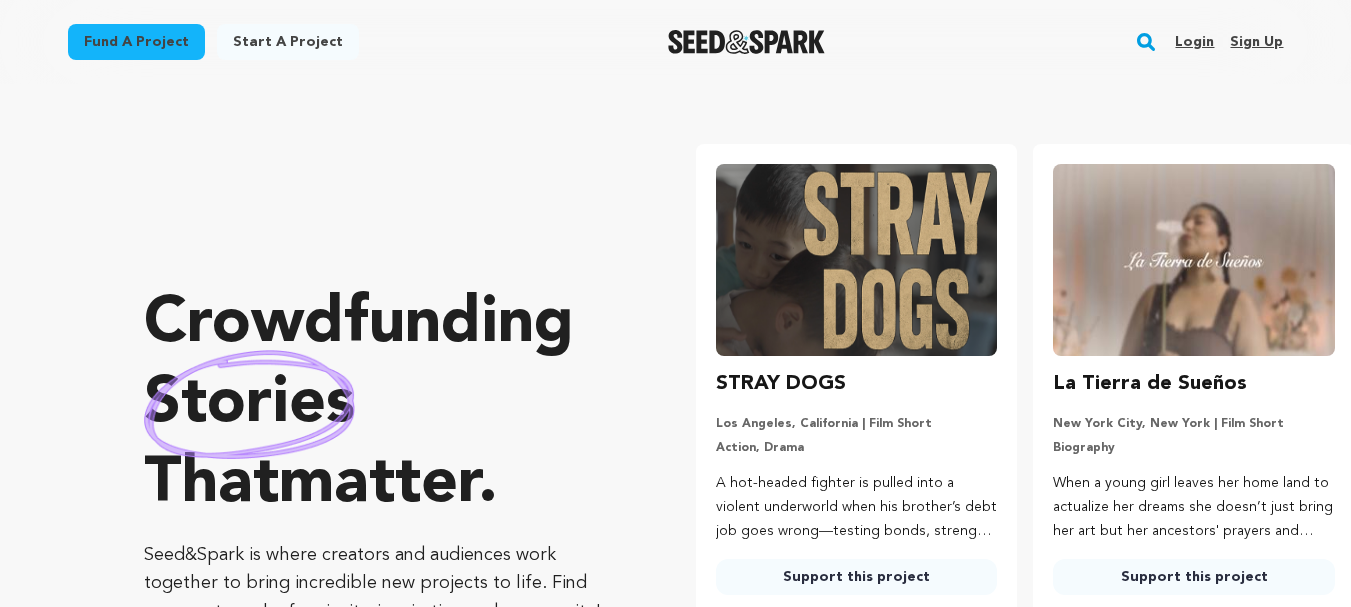 scroll, scrollTop: 0, scrollLeft: 0, axis: both 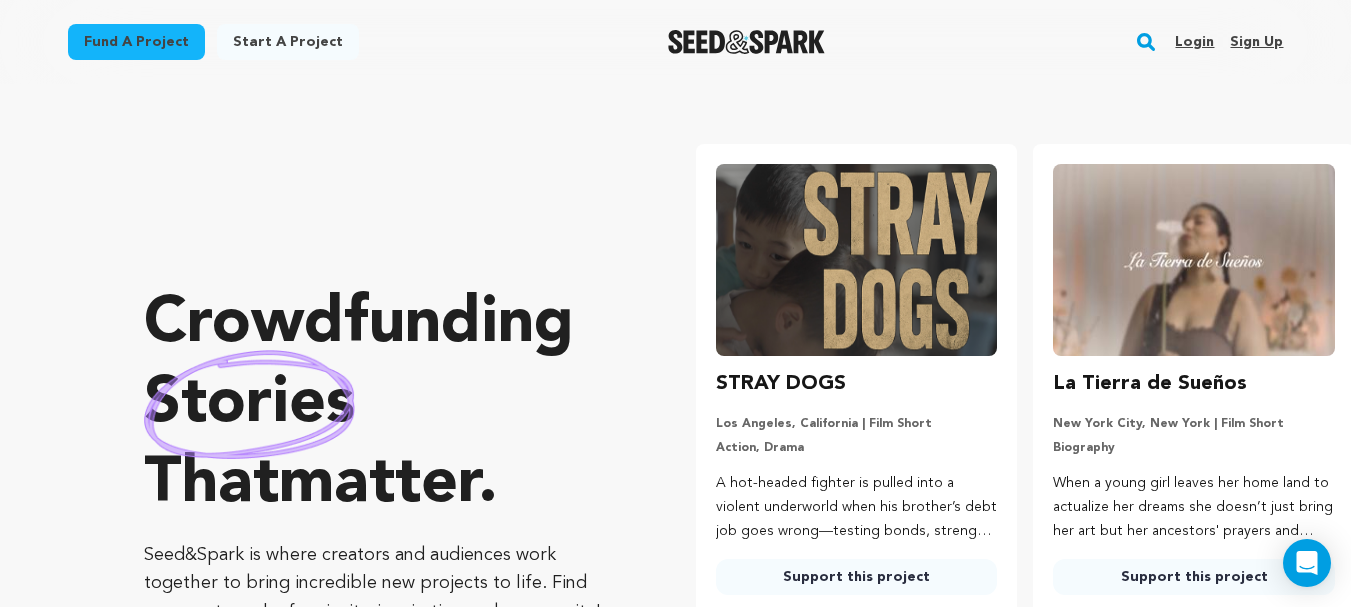 click on "Login" at bounding box center [1194, 42] 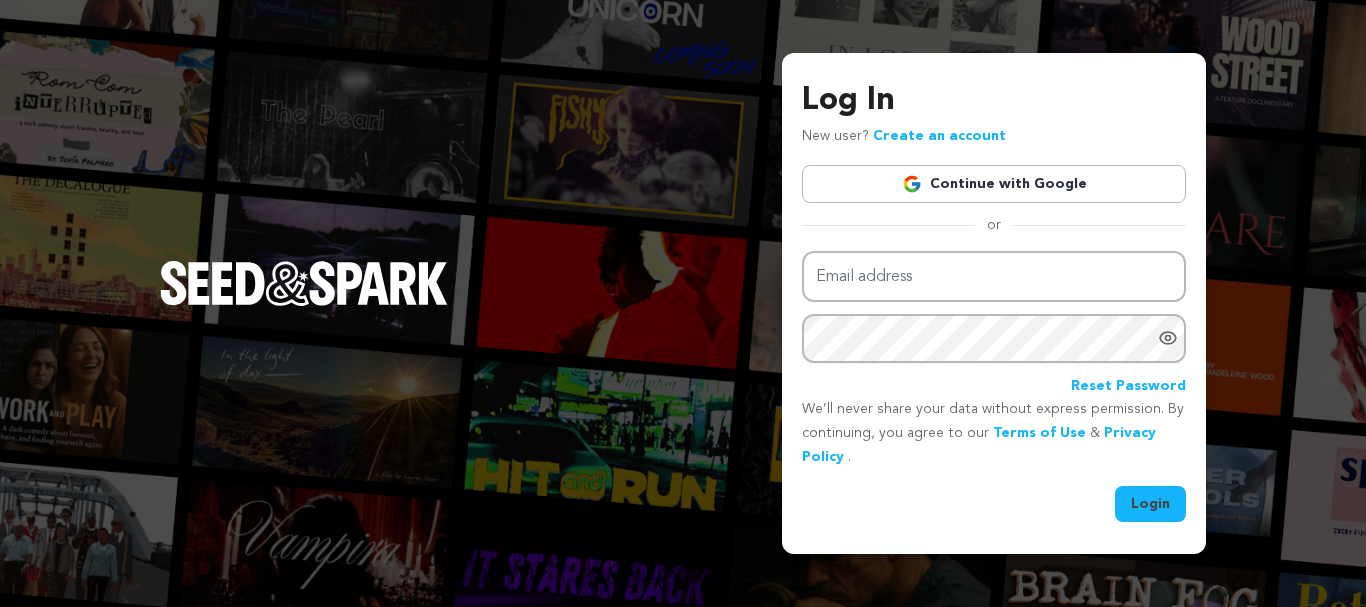 scroll, scrollTop: 0, scrollLeft: 0, axis: both 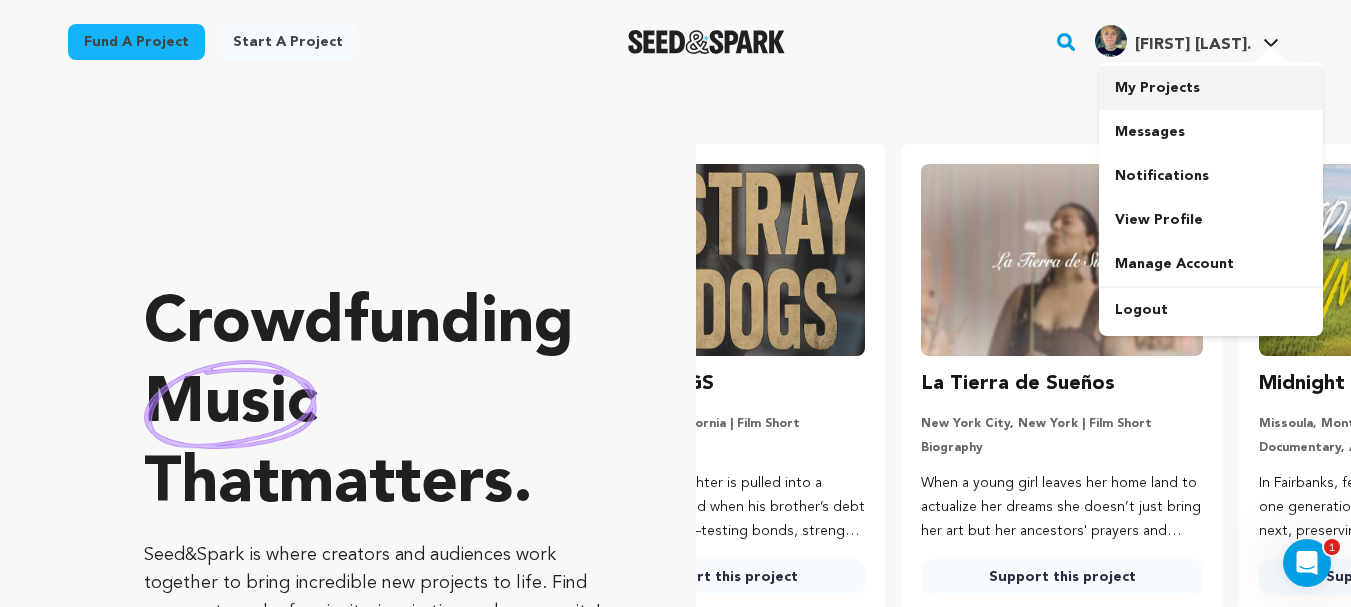 click on "My Projects" at bounding box center [1211, 88] 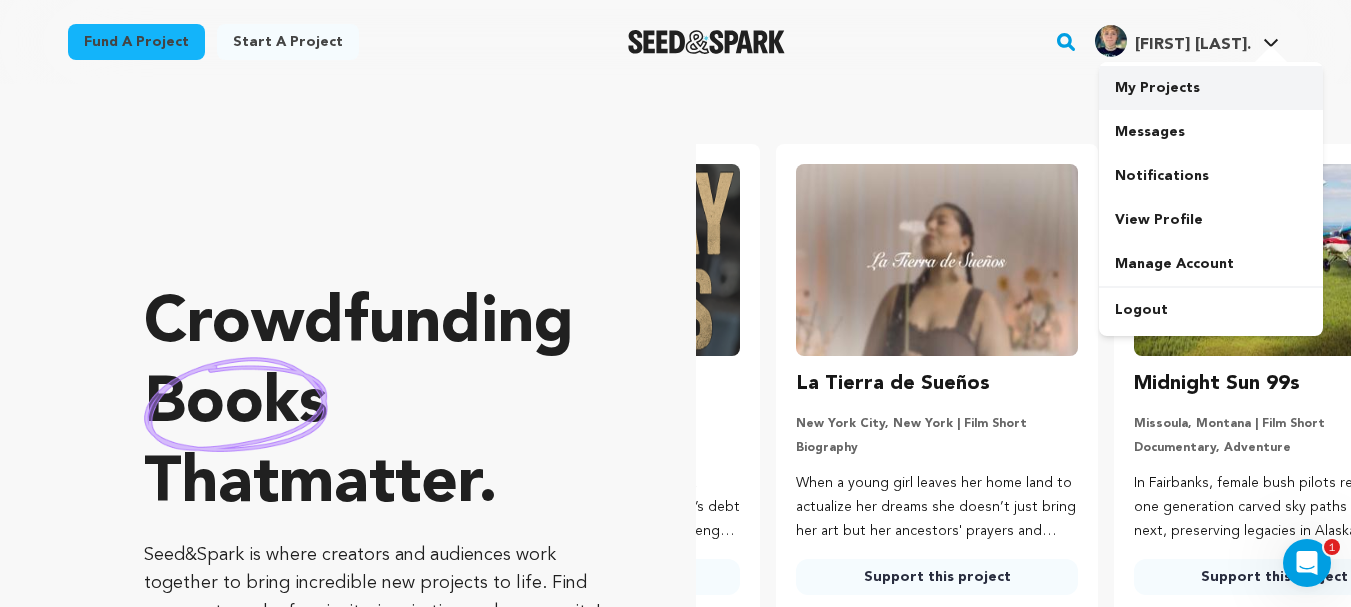 scroll, scrollTop: 0, scrollLeft: 354, axis: horizontal 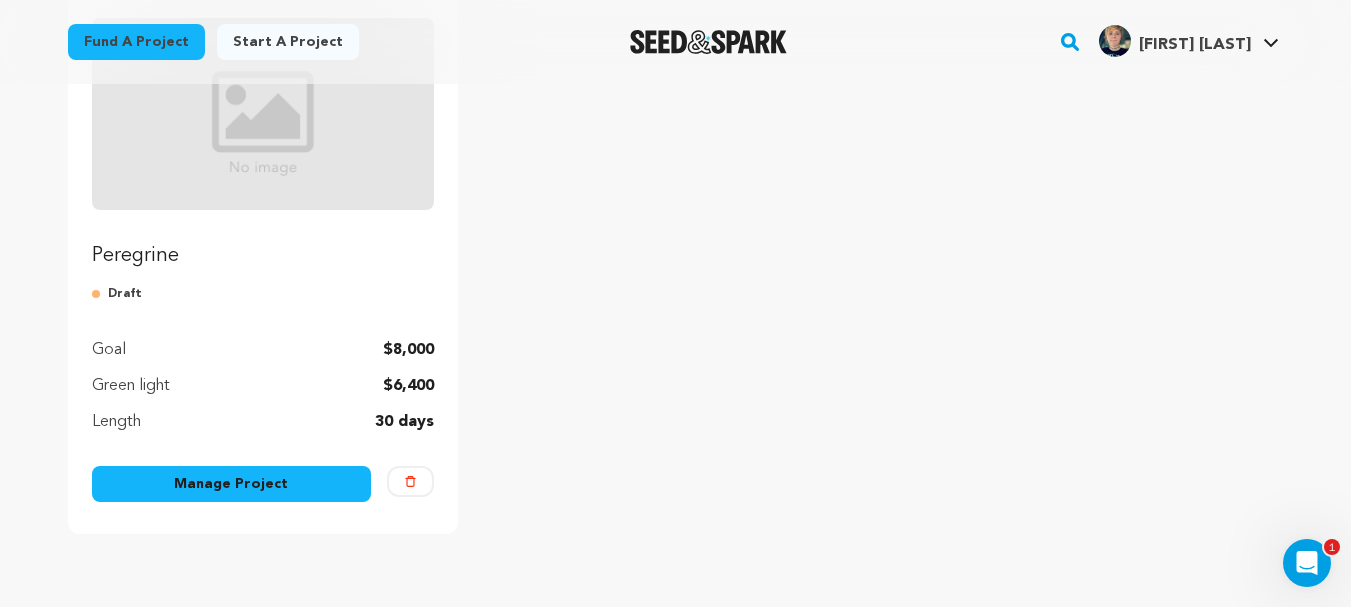 click on "Manage Project" at bounding box center (232, 484) 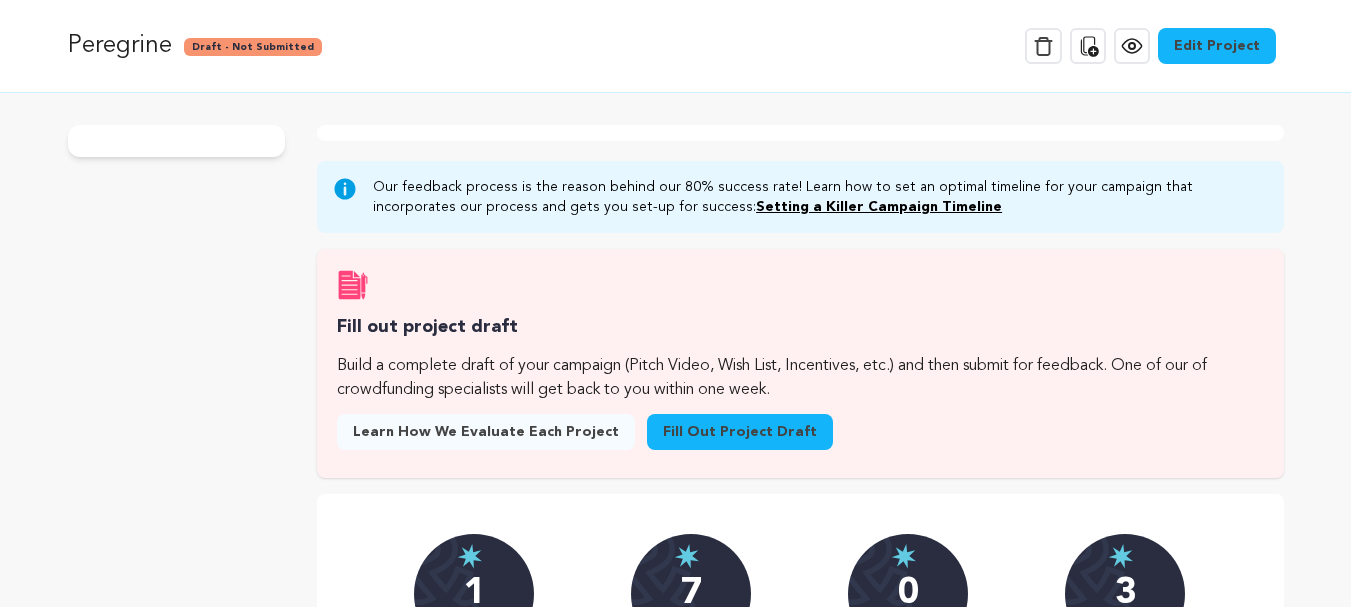 scroll, scrollTop: 0, scrollLeft: 0, axis: both 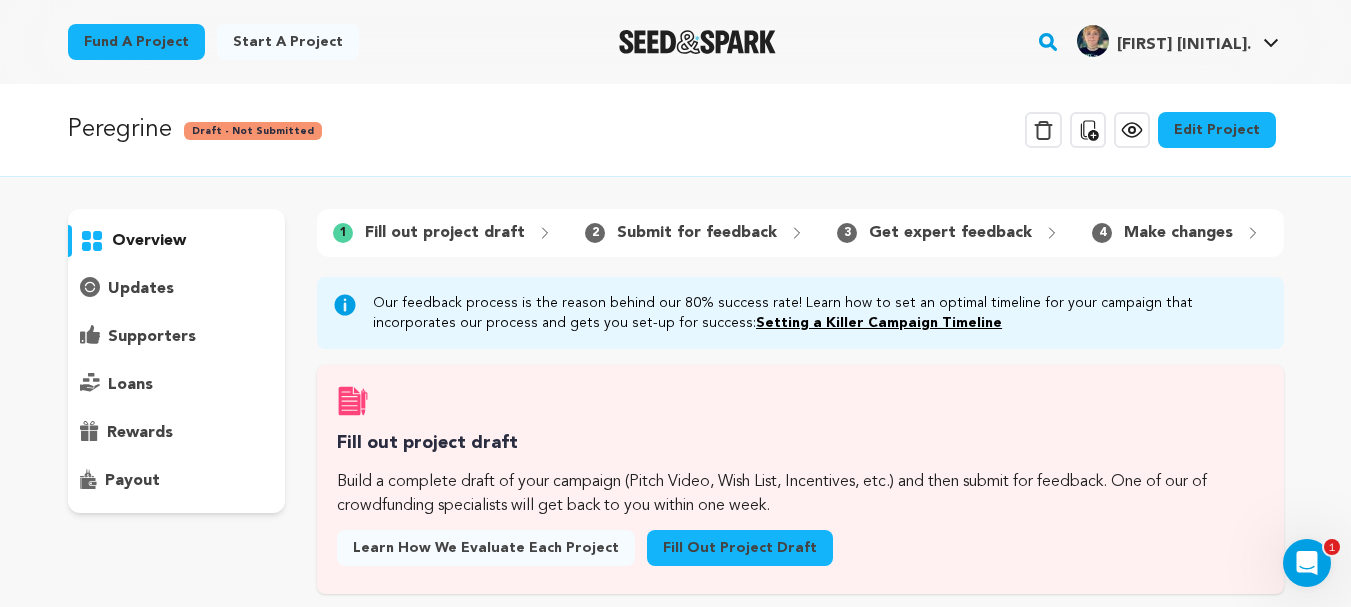 click on "Edit Project" at bounding box center (1217, 130) 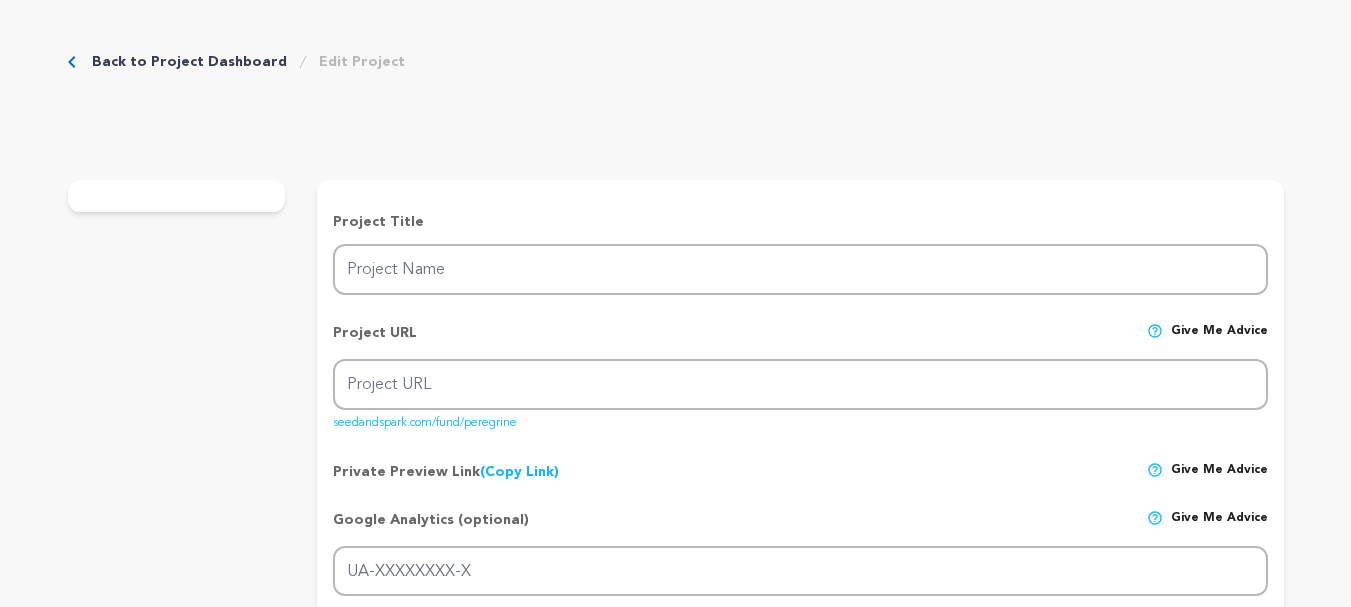 scroll, scrollTop: 0, scrollLeft: 0, axis: both 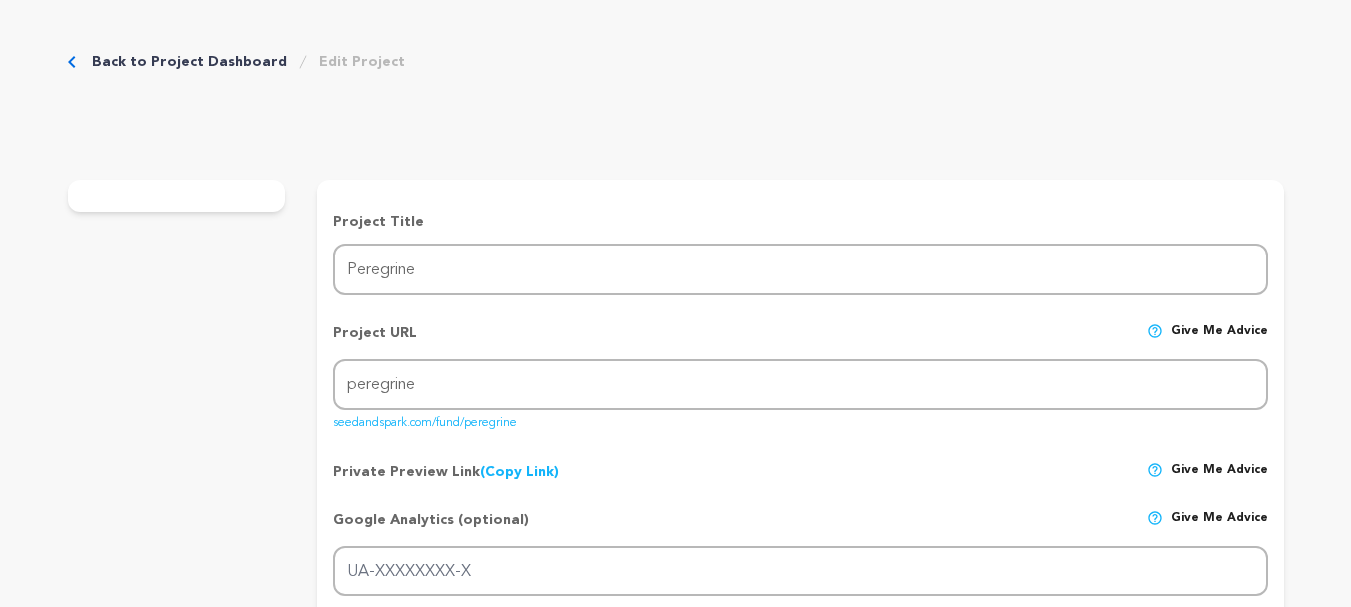 type on "After facing rejection from her dream dance school, Prudence takes a trip with her sister and their friends to retreat from the pain." 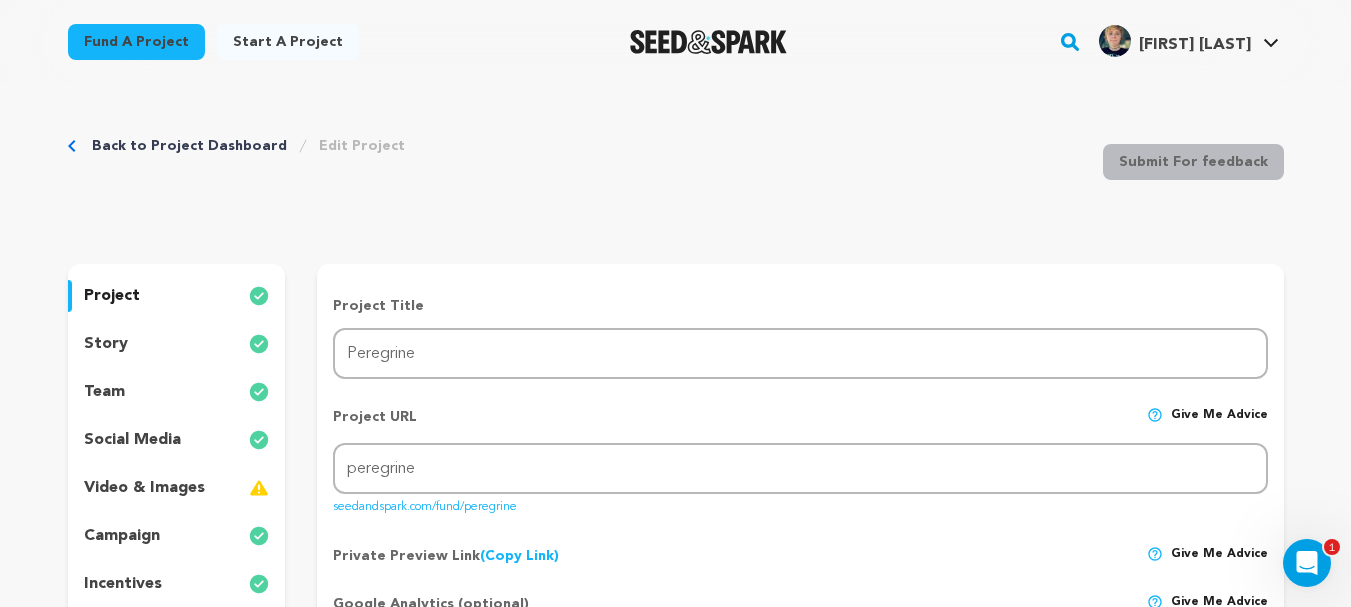 scroll, scrollTop: 0, scrollLeft: 0, axis: both 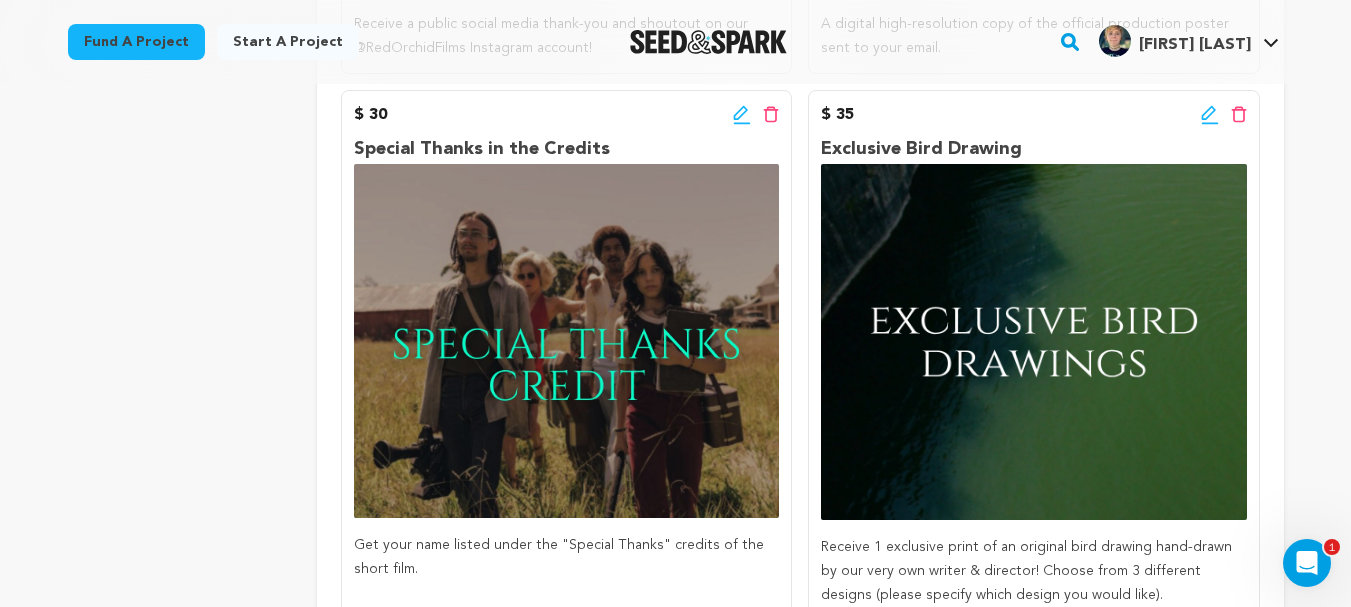 click on "Edit incentive button
Delete incentive button" at bounding box center (1224, 115) 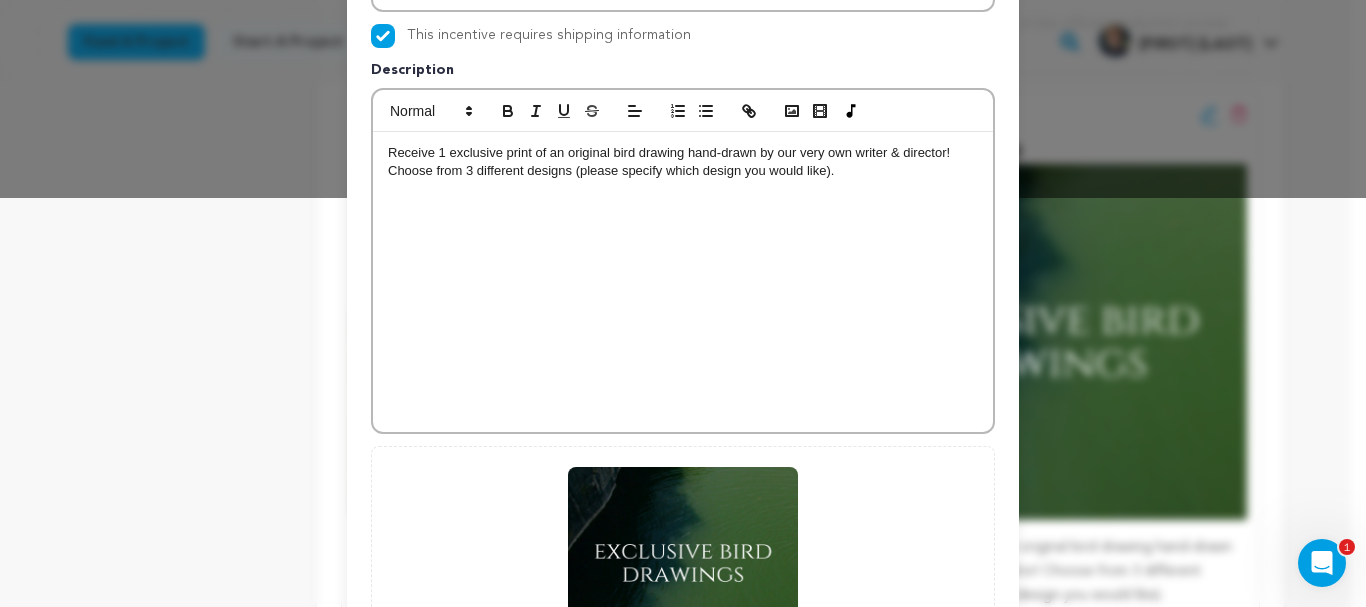 scroll, scrollTop: 650, scrollLeft: 0, axis: vertical 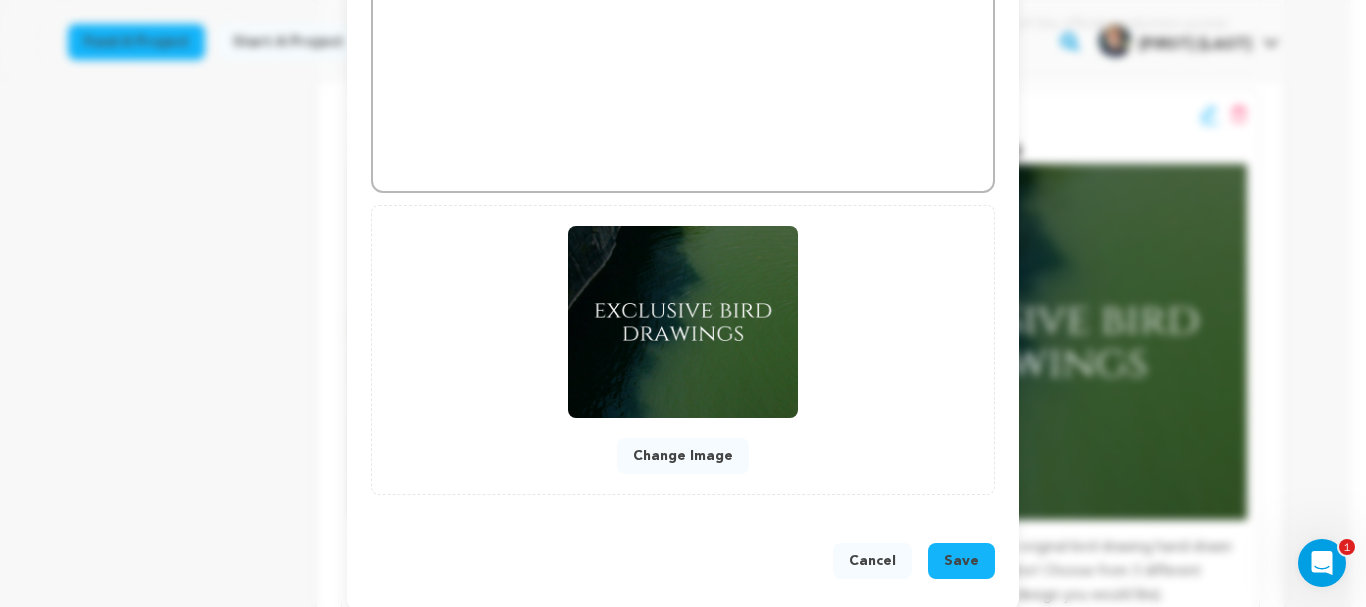 click on "Change Image" at bounding box center [683, 456] 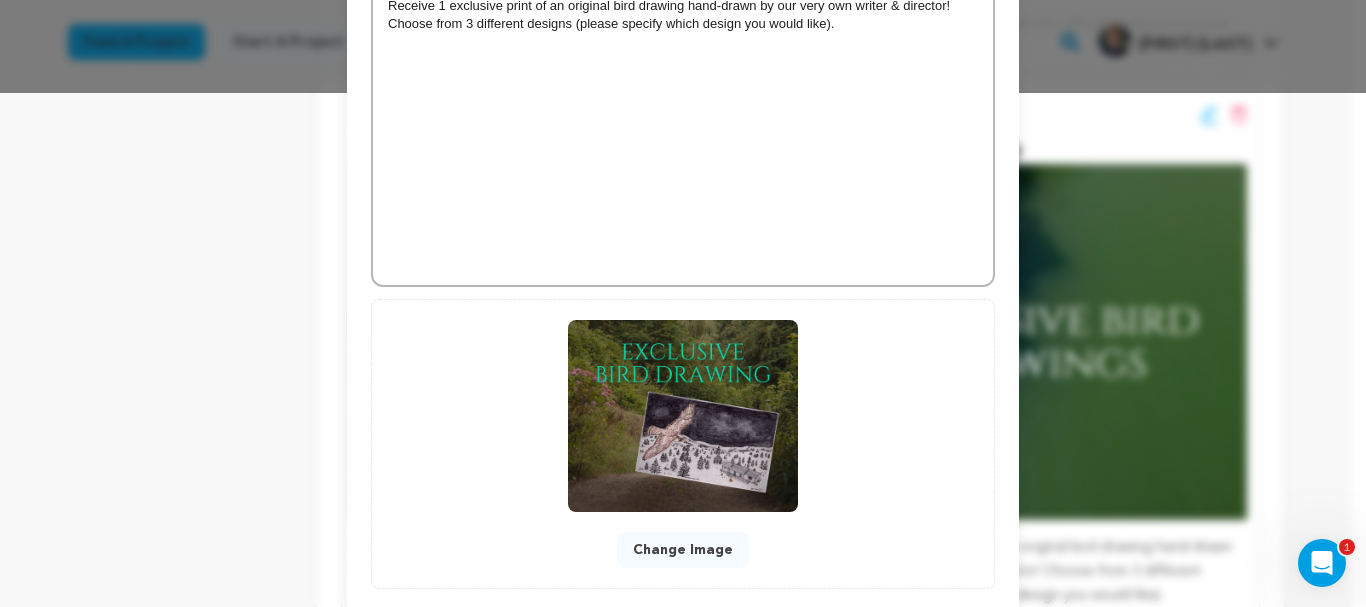 scroll, scrollTop: 514, scrollLeft: 0, axis: vertical 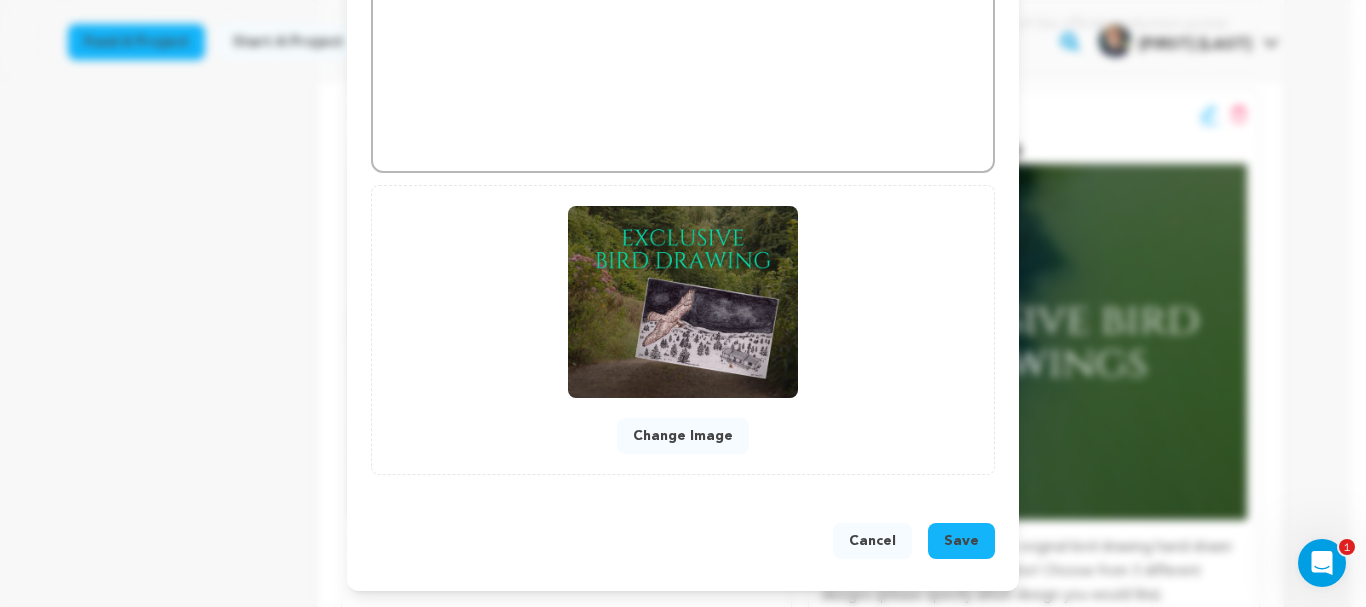 click on "Save" at bounding box center (961, 541) 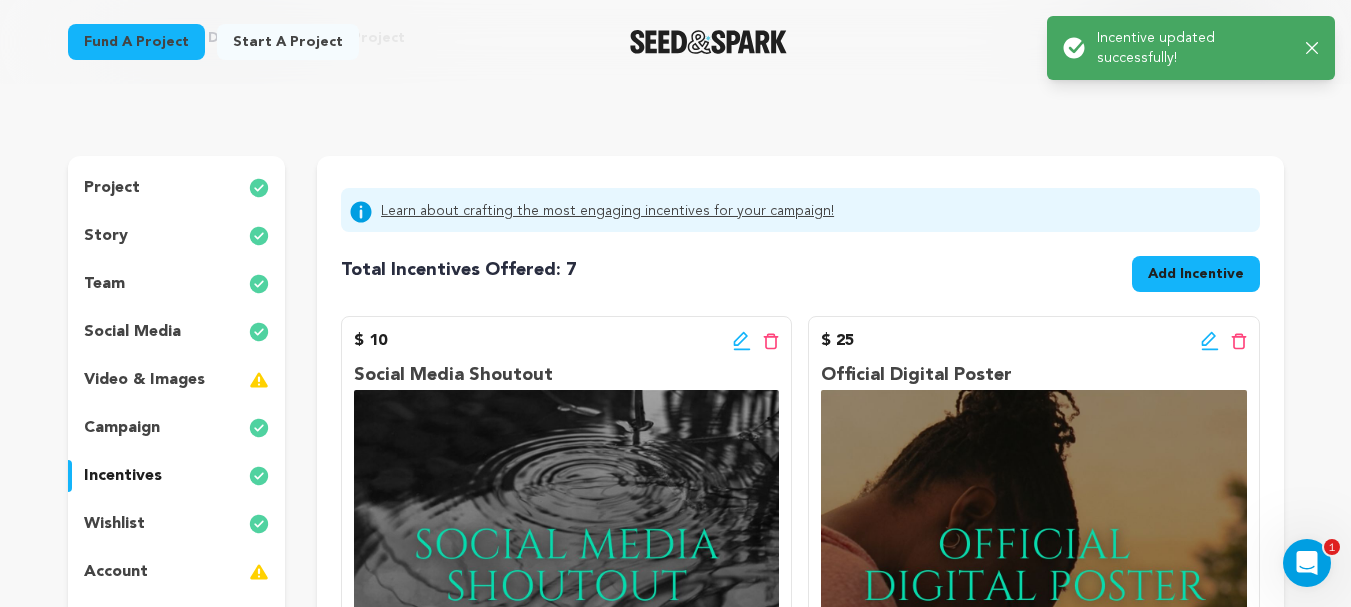 scroll, scrollTop: 0, scrollLeft: 0, axis: both 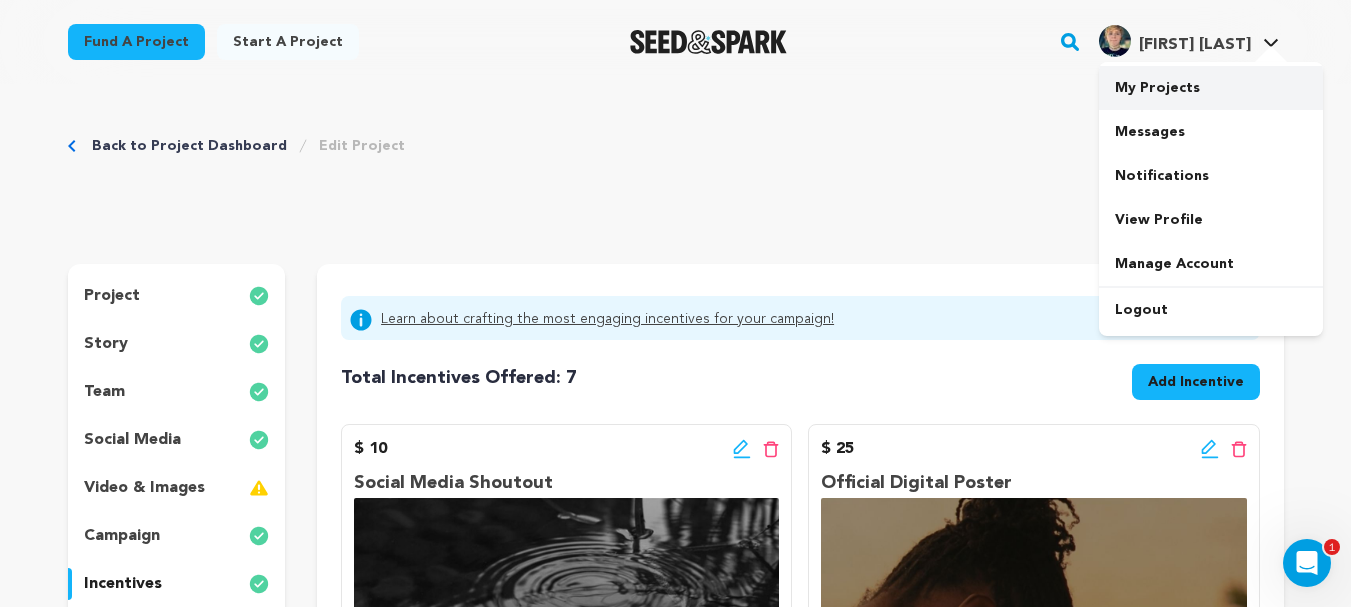 click on "My Projects" at bounding box center (1211, 88) 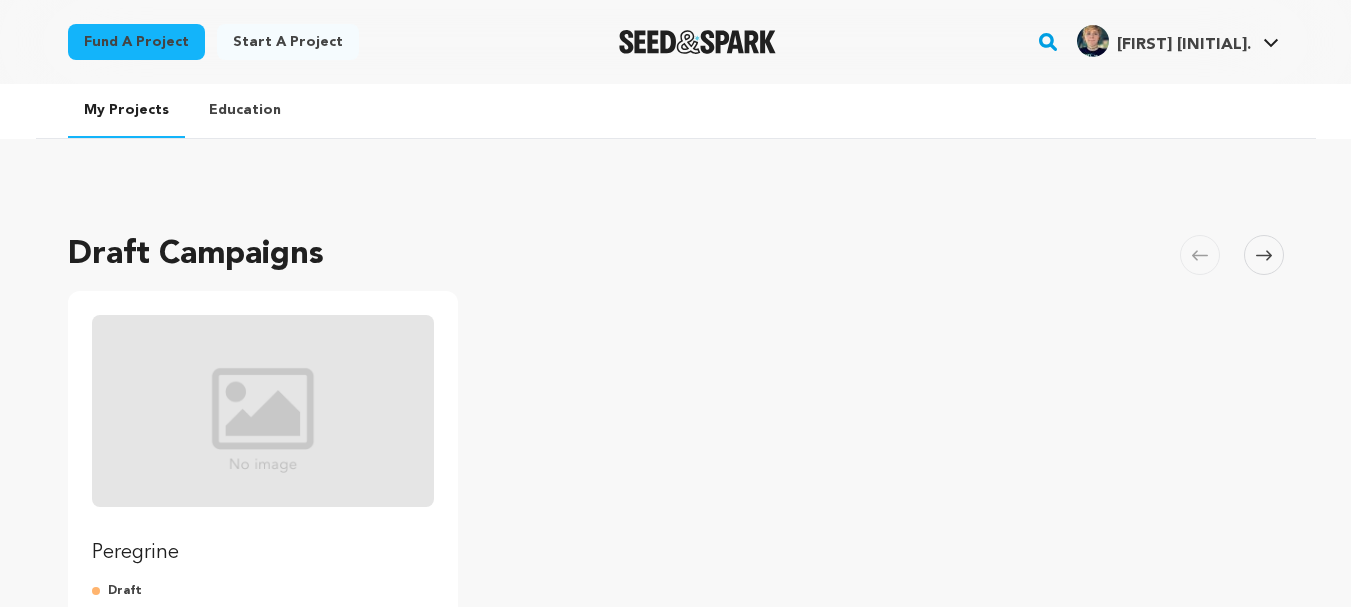 scroll, scrollTop: 0, scrollLeft: 0, axis: both 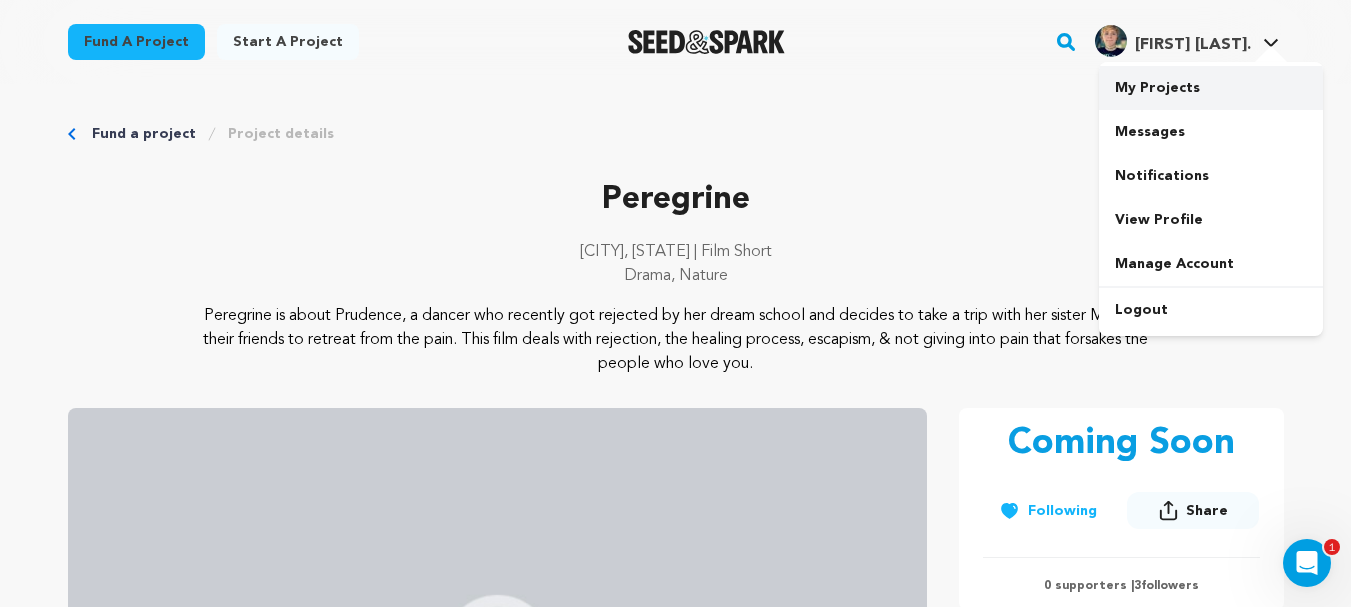 click on "My Projects" at bounding box center (1211, 88) 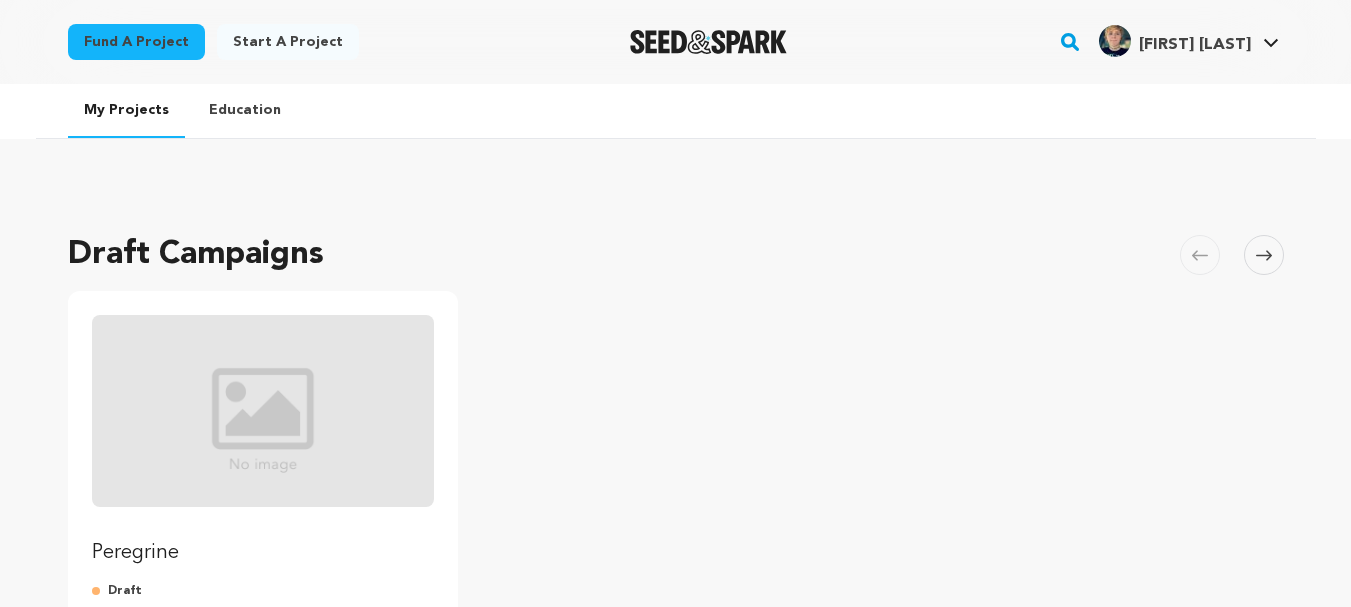 scroll, scrollTop: 0, scrollLeft: 0, axis: both 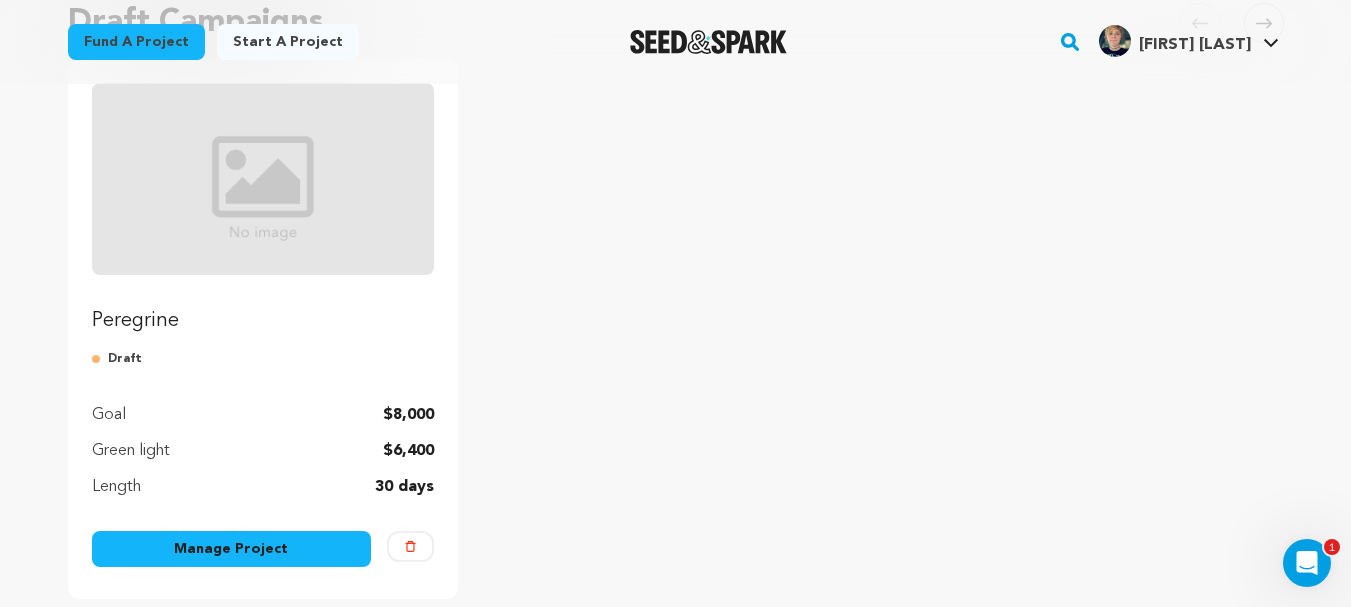 click on "Manage Project" at bounding box center [232, 549] 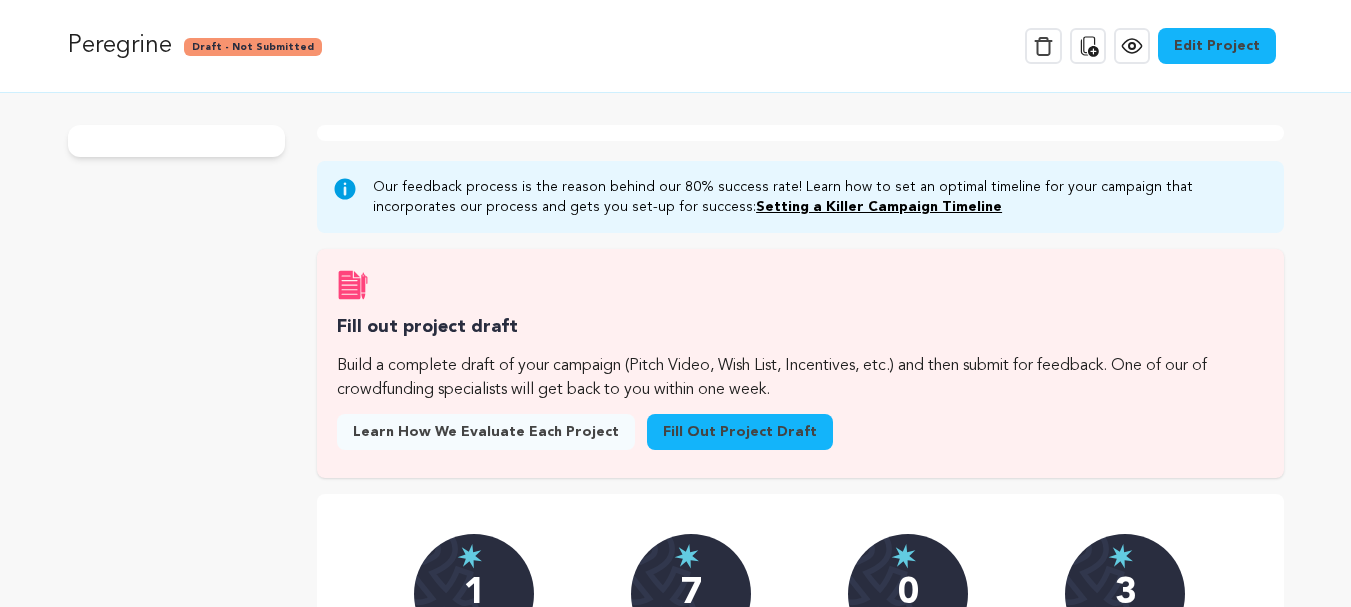 scroll, scrollTop: 0, scrollLeft: 0, axis: both 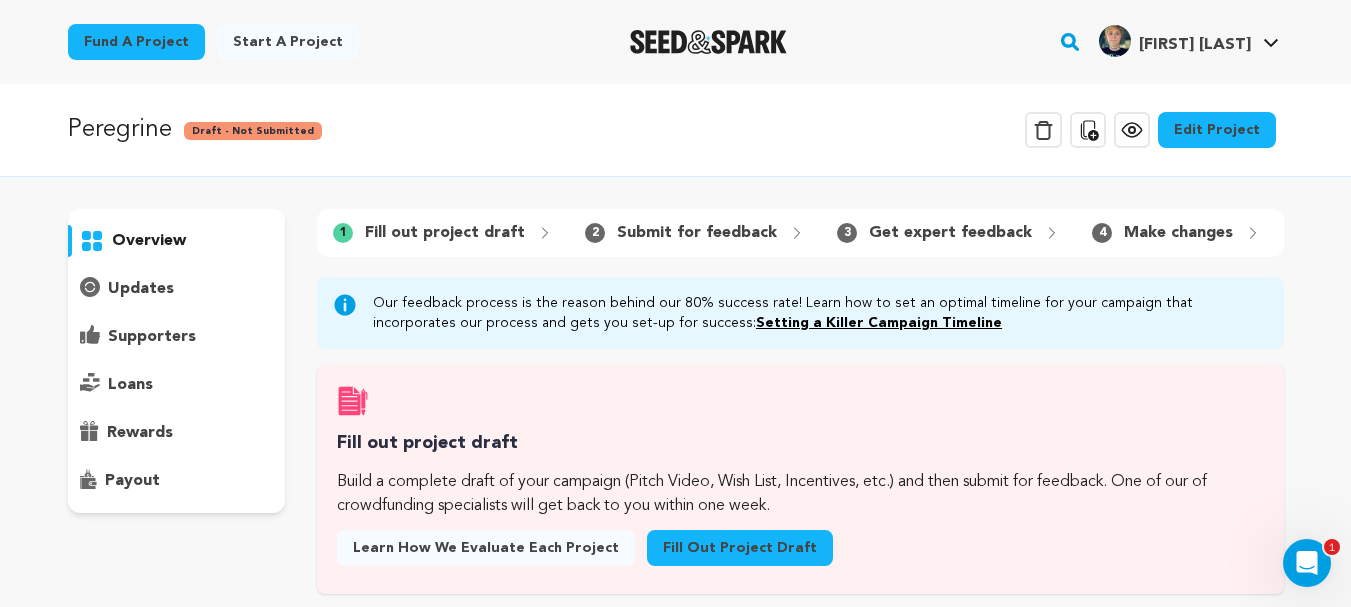 click on "Edit Project" at bounding box center (1217, 130) 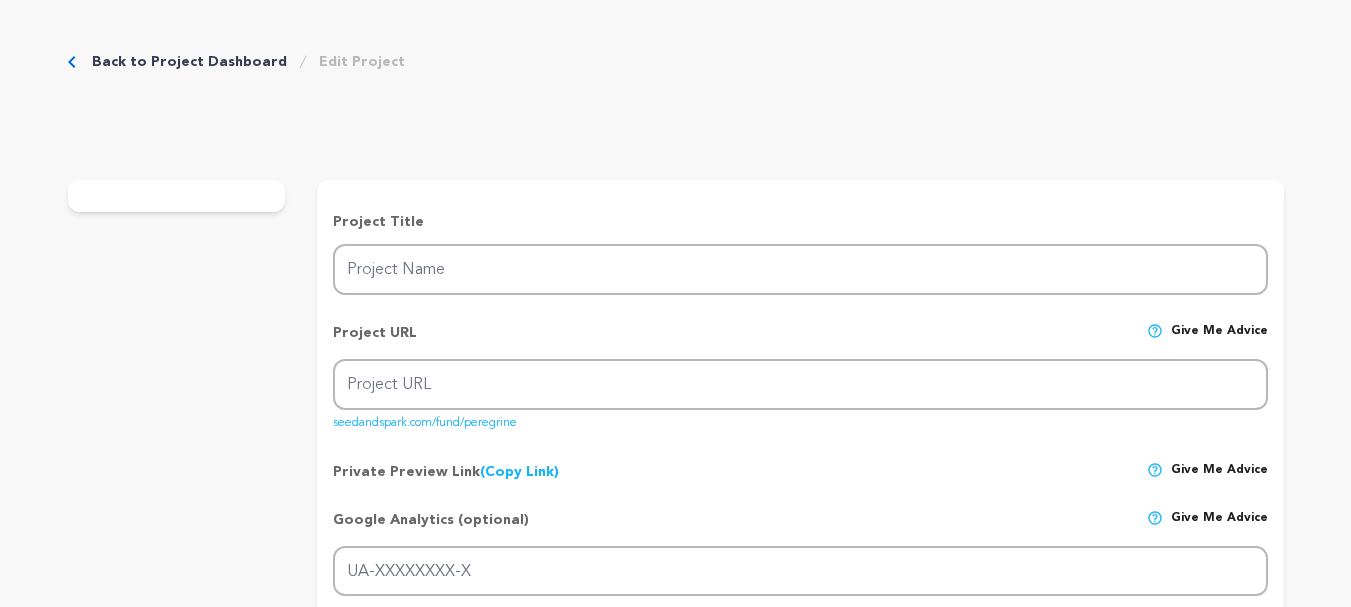 scroll, scrollTop: 0, scrollLeft: 0, axis: both 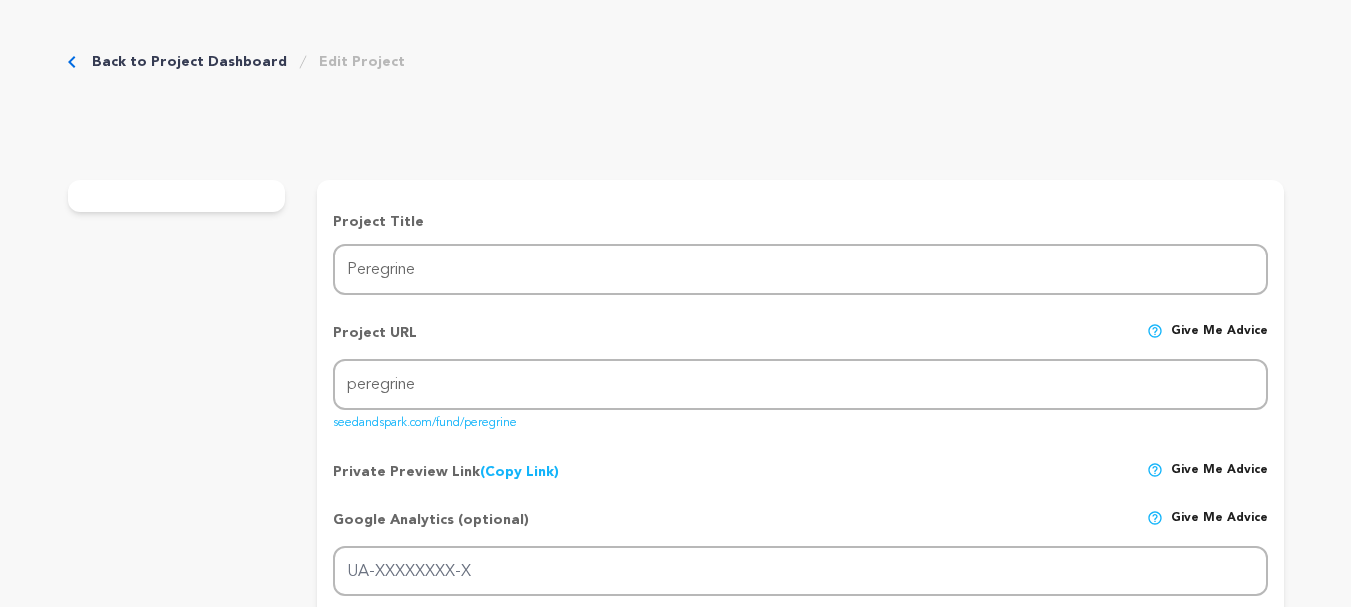 type 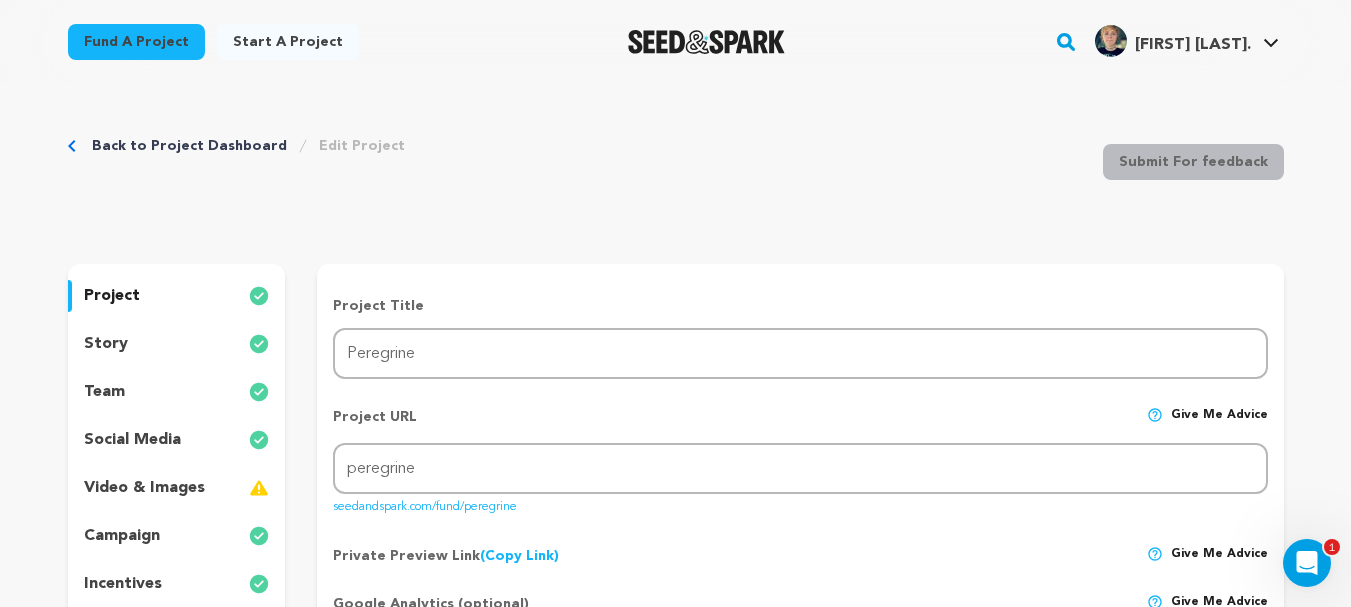 scroll, scrollTop: 0, scrollLeft: 0, axis: both 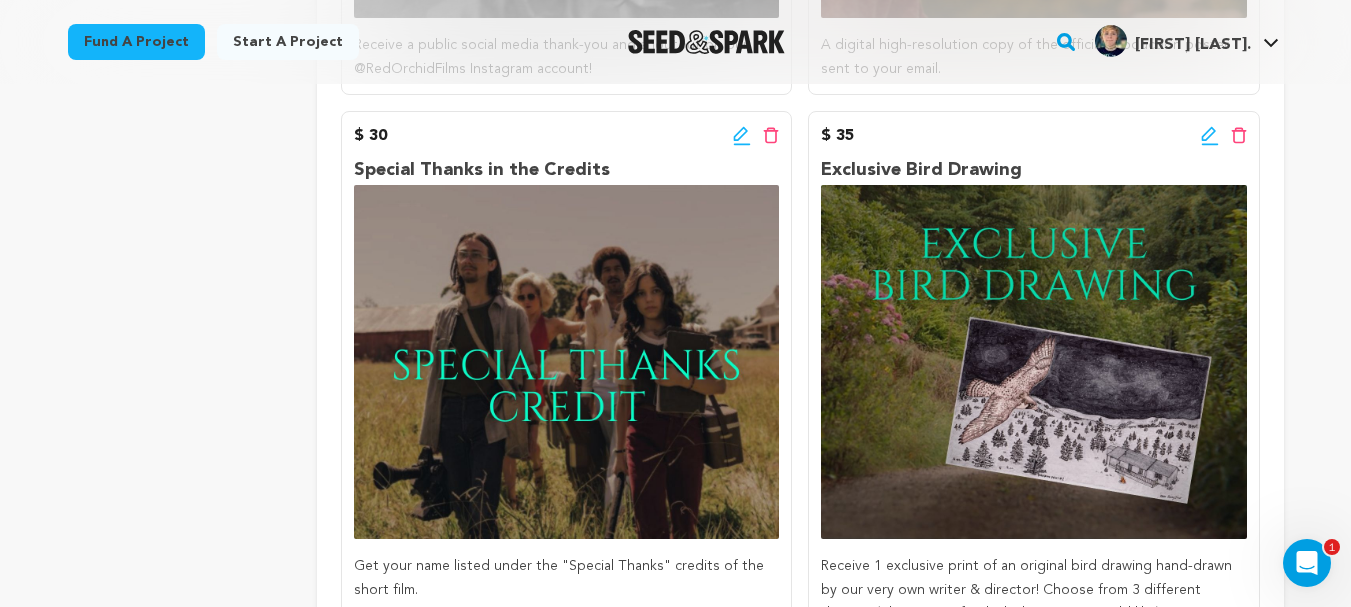 click 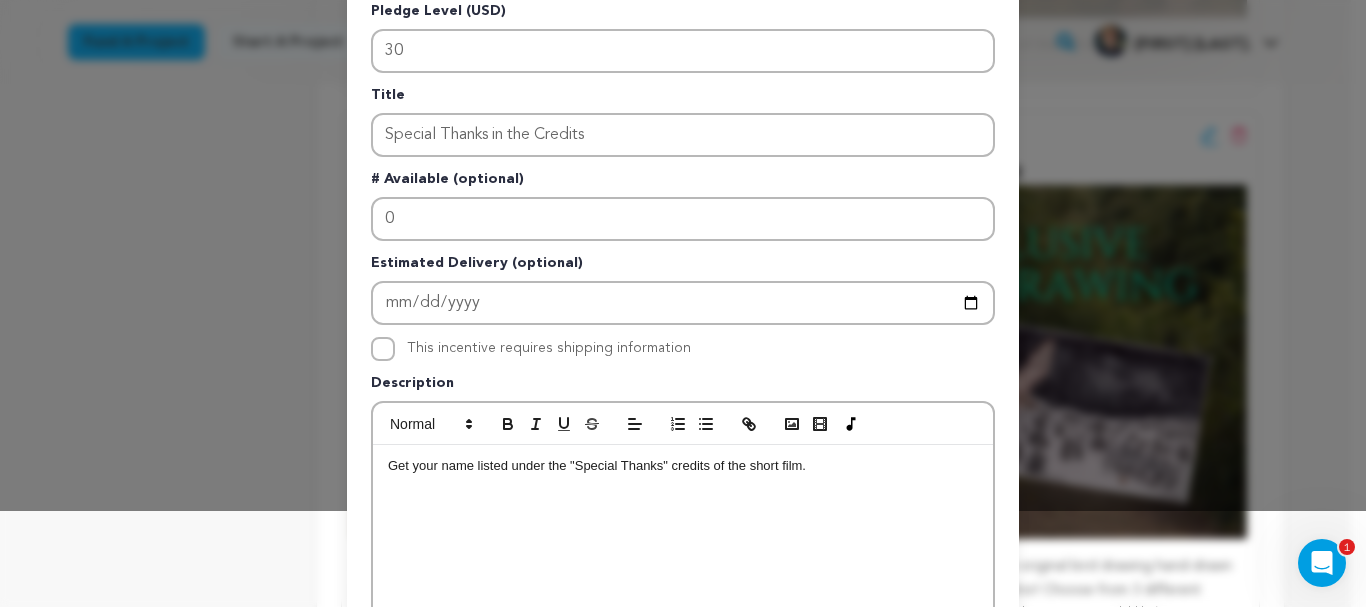 scroll, scrollTop: 134, scrollLeft: 0, axis: vertical 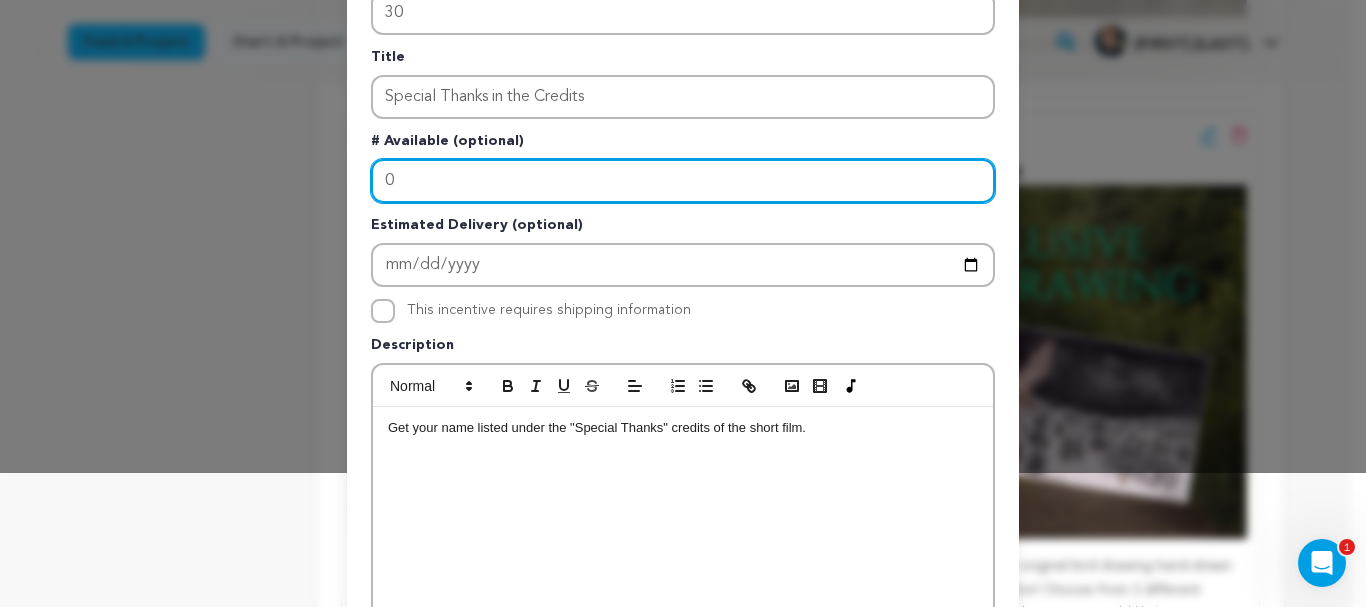 click on "0" at bounding box center (683, 181) 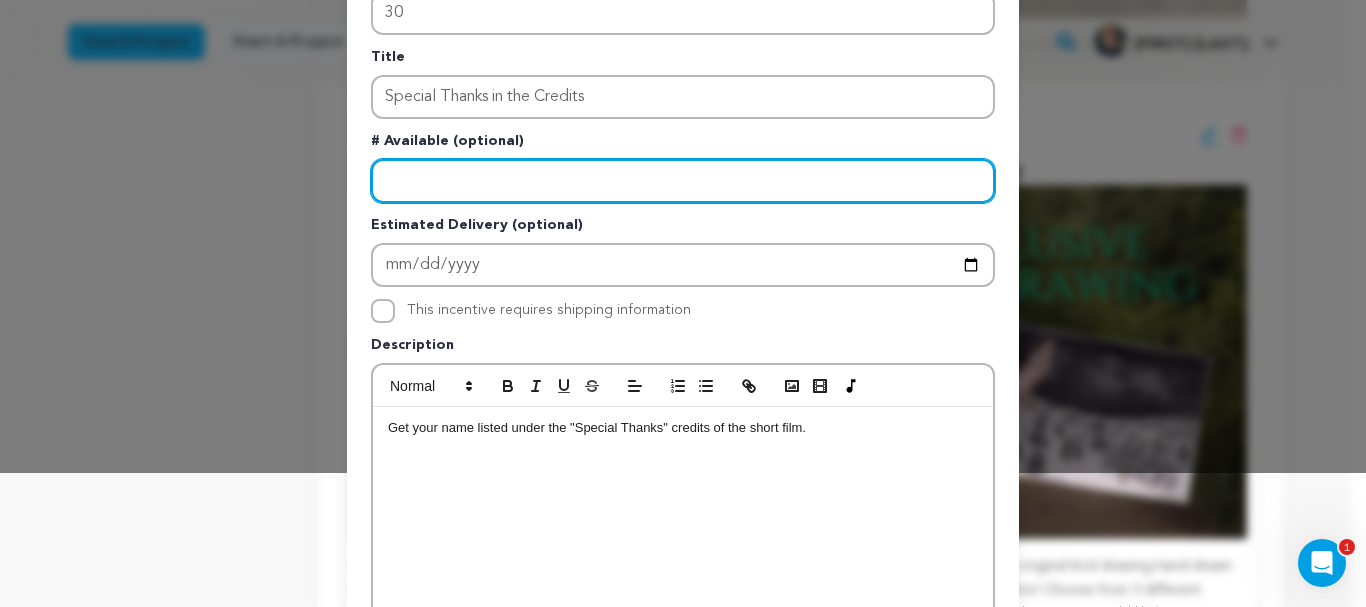 type 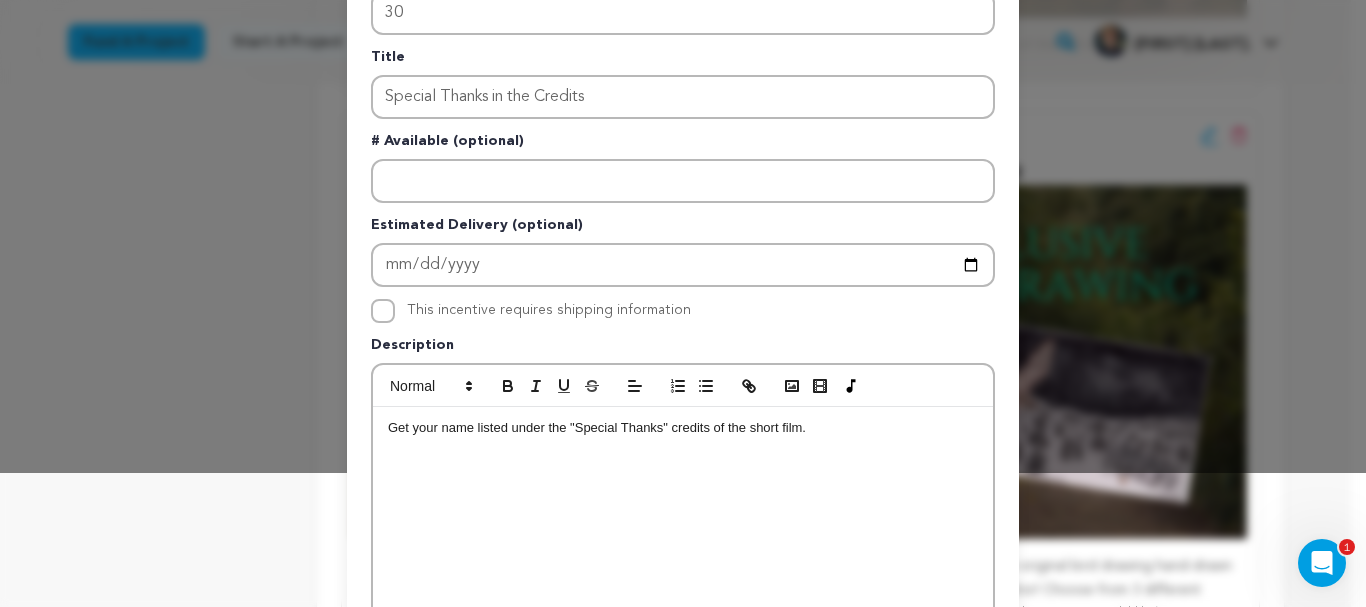click on "Get your name listed under the "Special Thanks" credits of the short film." at bounding box center (683, 428) 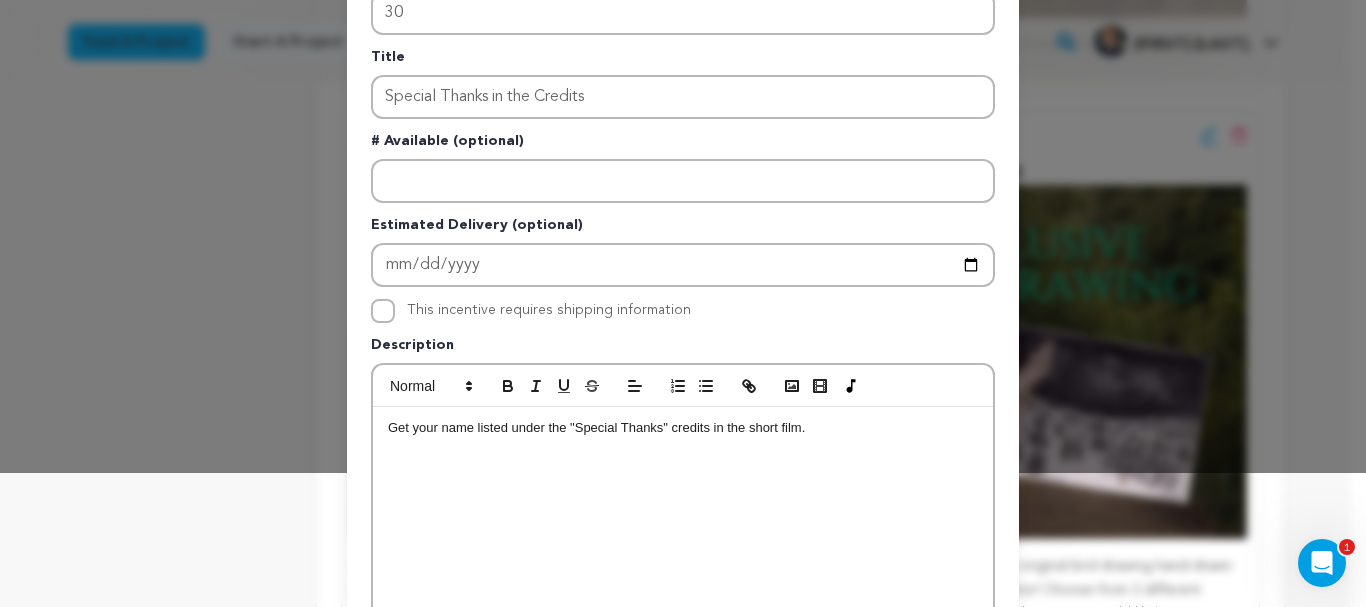 click on "Get your name listed under the "Special Thanks" credits in the short film." at bounding box center [683, 557] 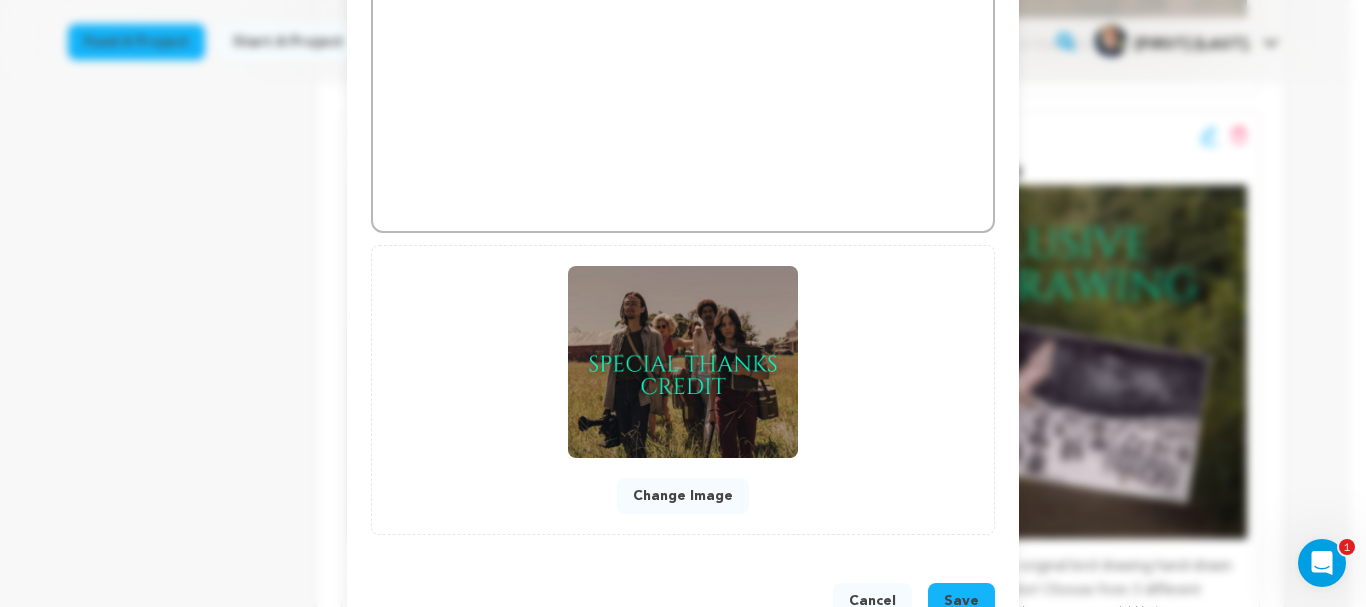 scroll, scrollTop: 612, scrollLeft: 0, axis: vertical 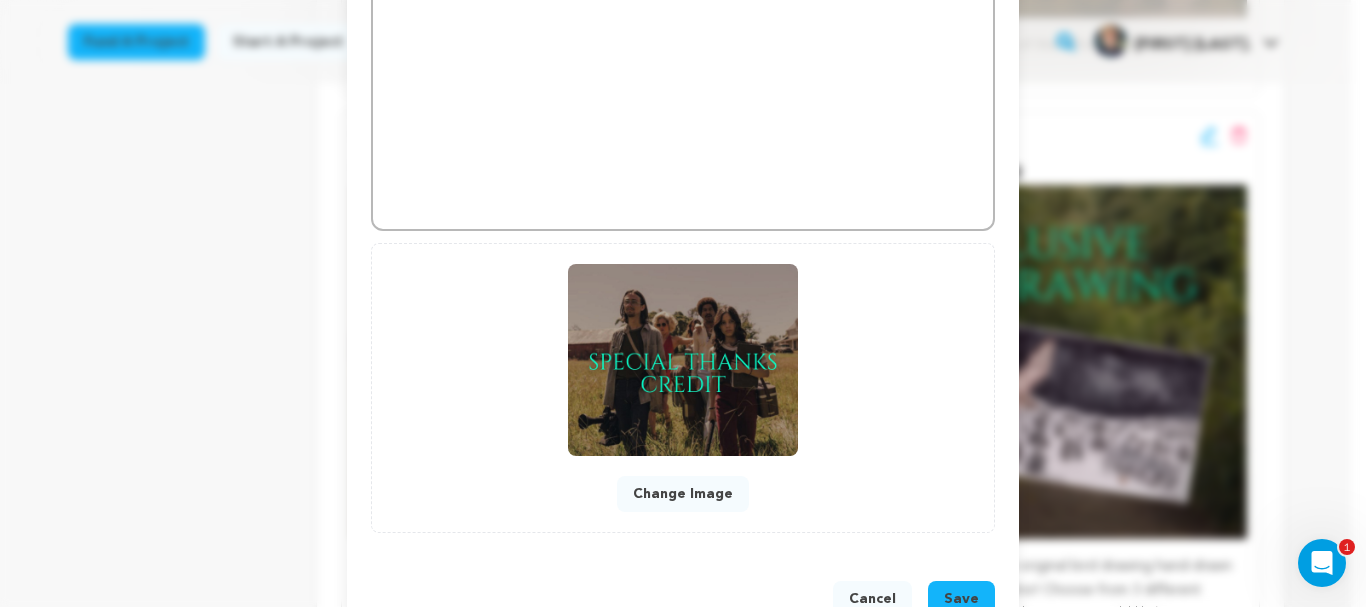 click on "Save" at bounding box center (961, 599) 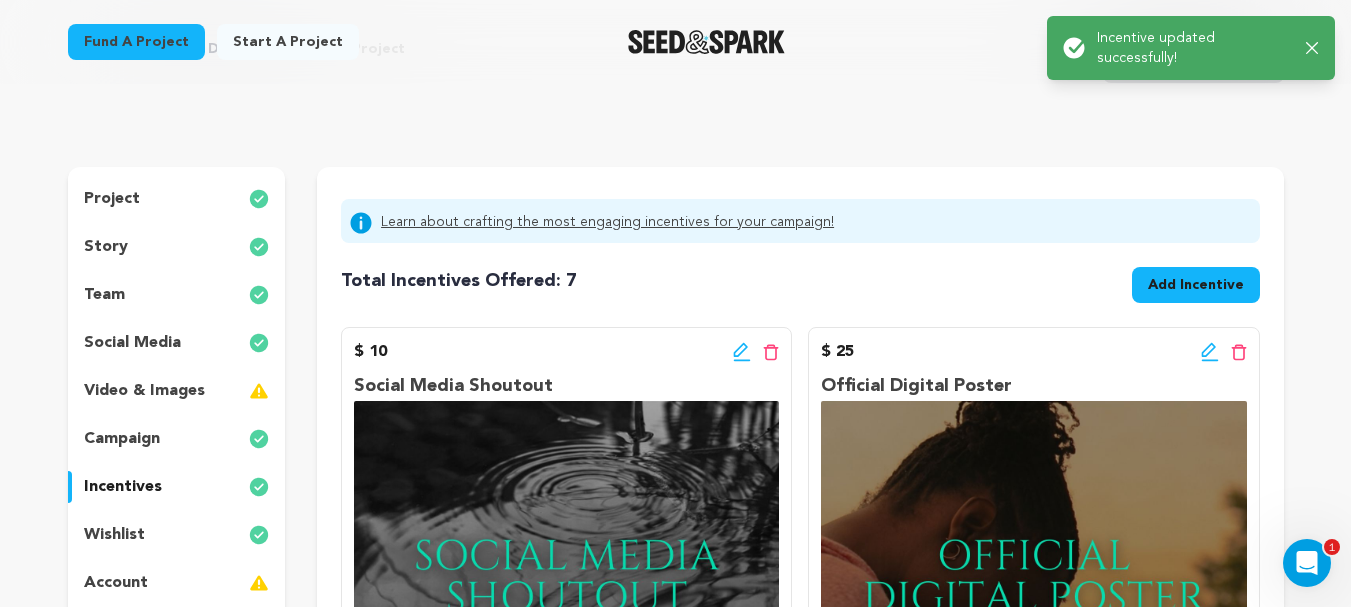 scroll, scrollTop: 0, scrollLeft: 0, axis: both 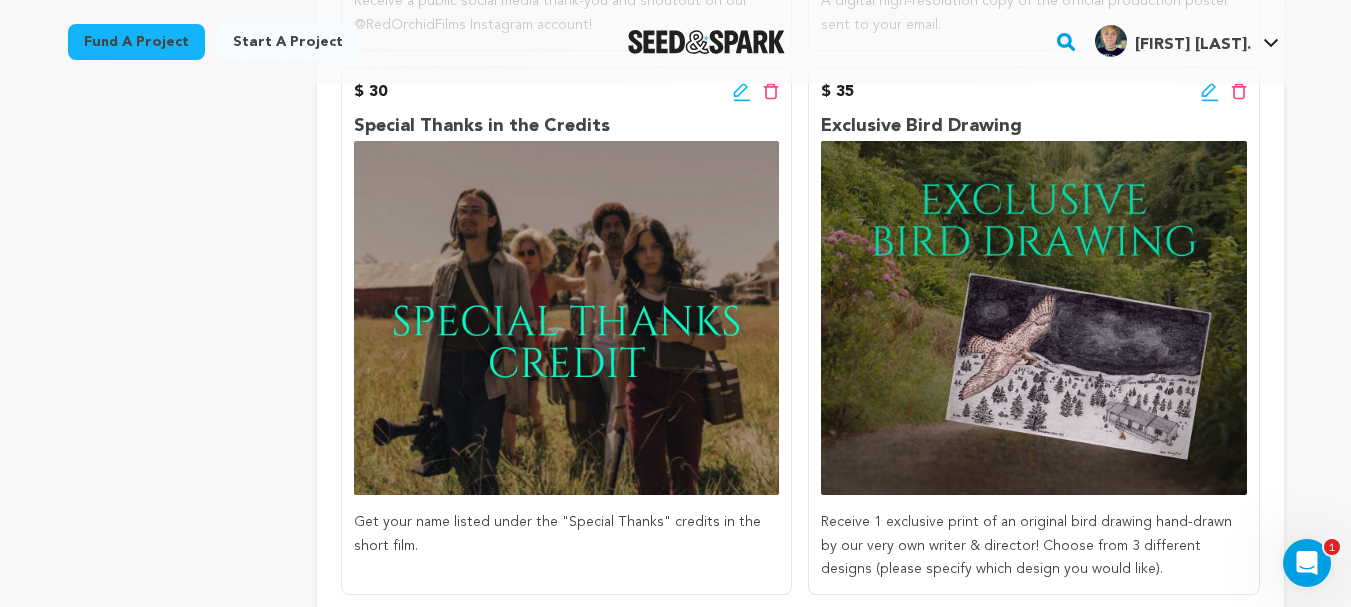 click 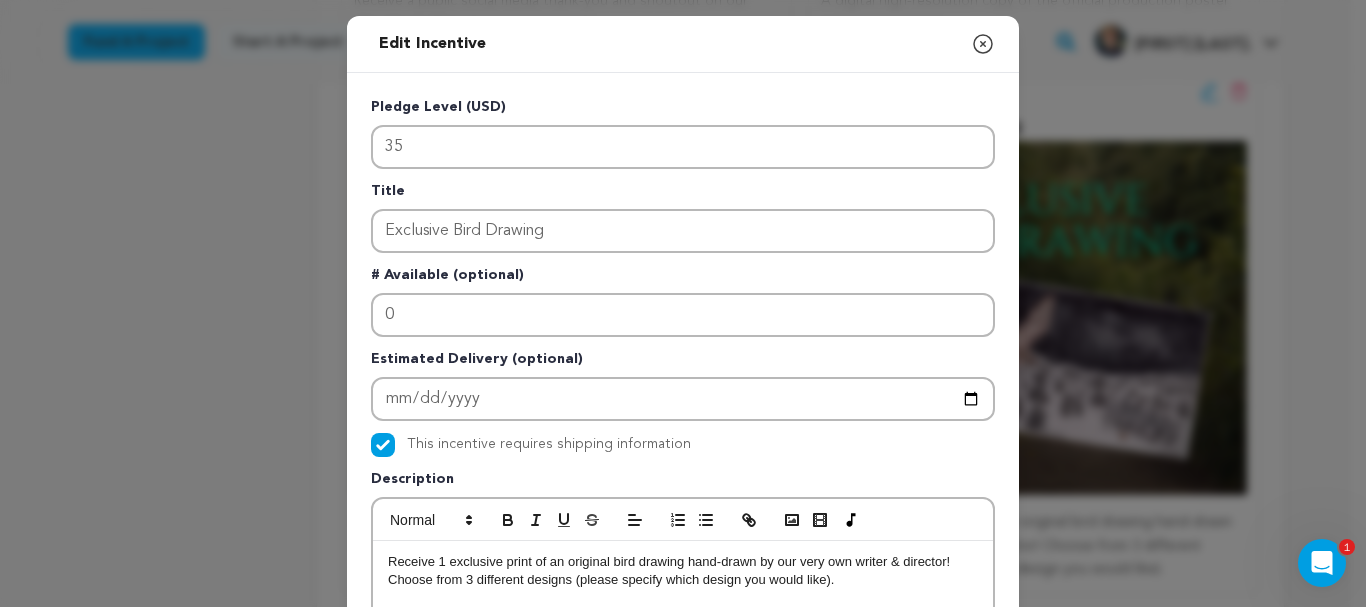 click 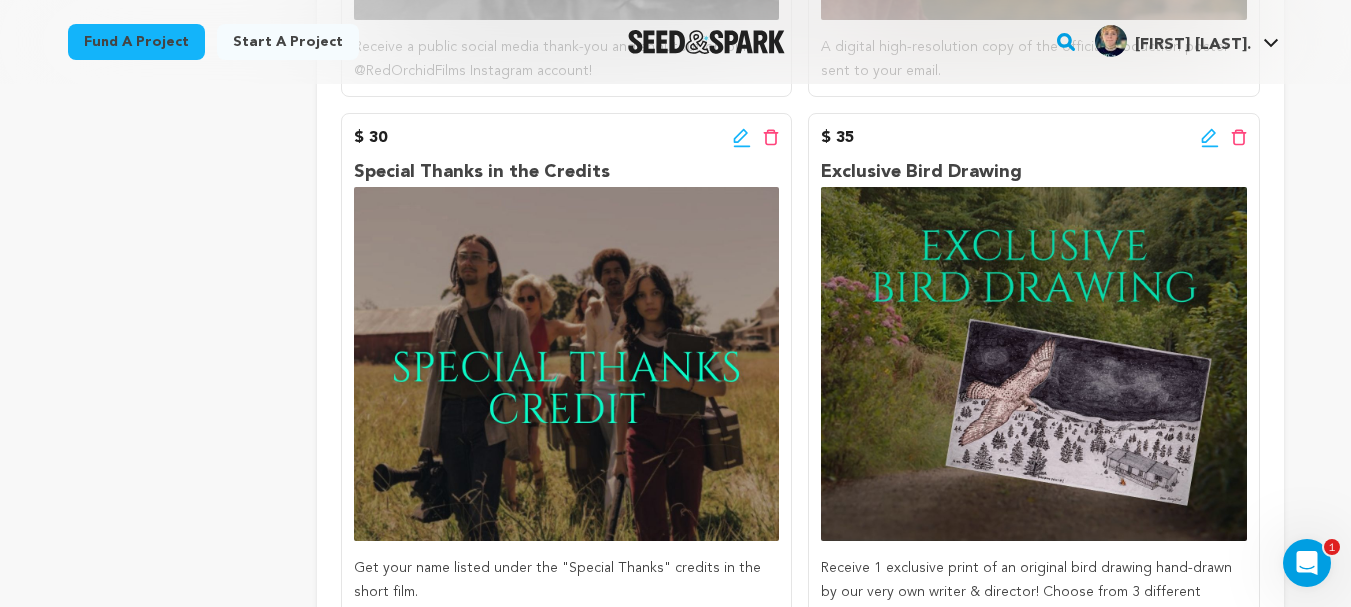 scroll, scrollTop: 852, scrollLeft: 0, axis: vertical 